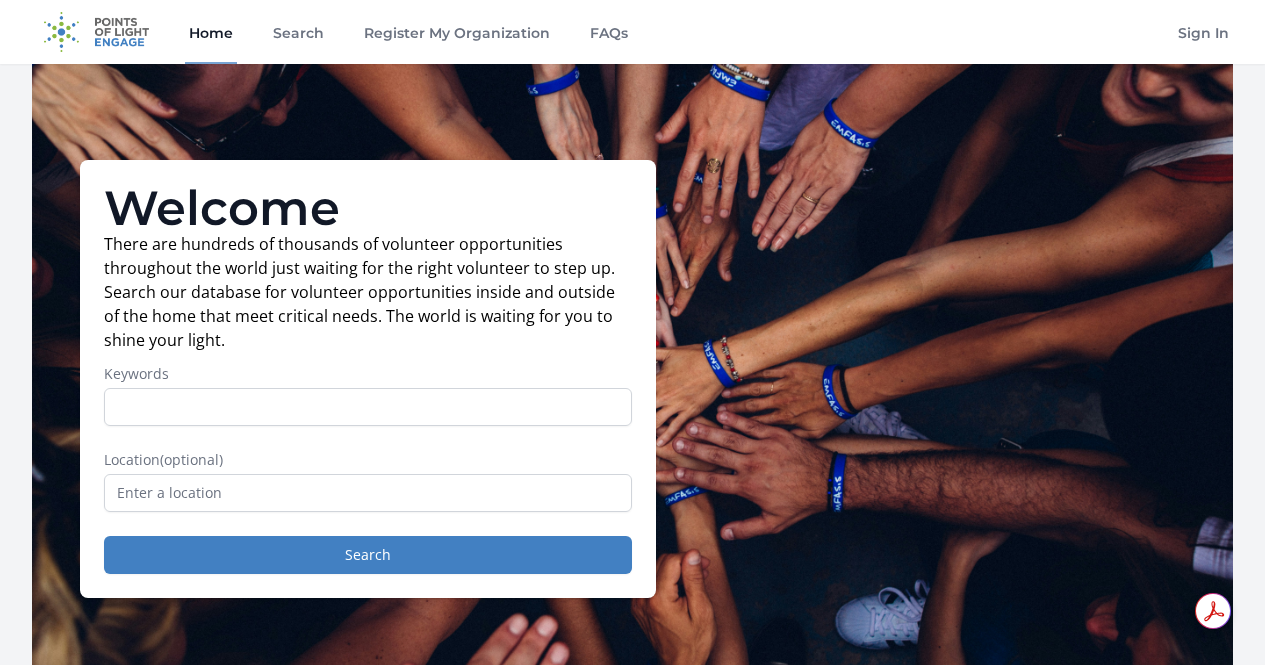 scroll, scrollTop: 0, scrollLeft: 0, axis: both 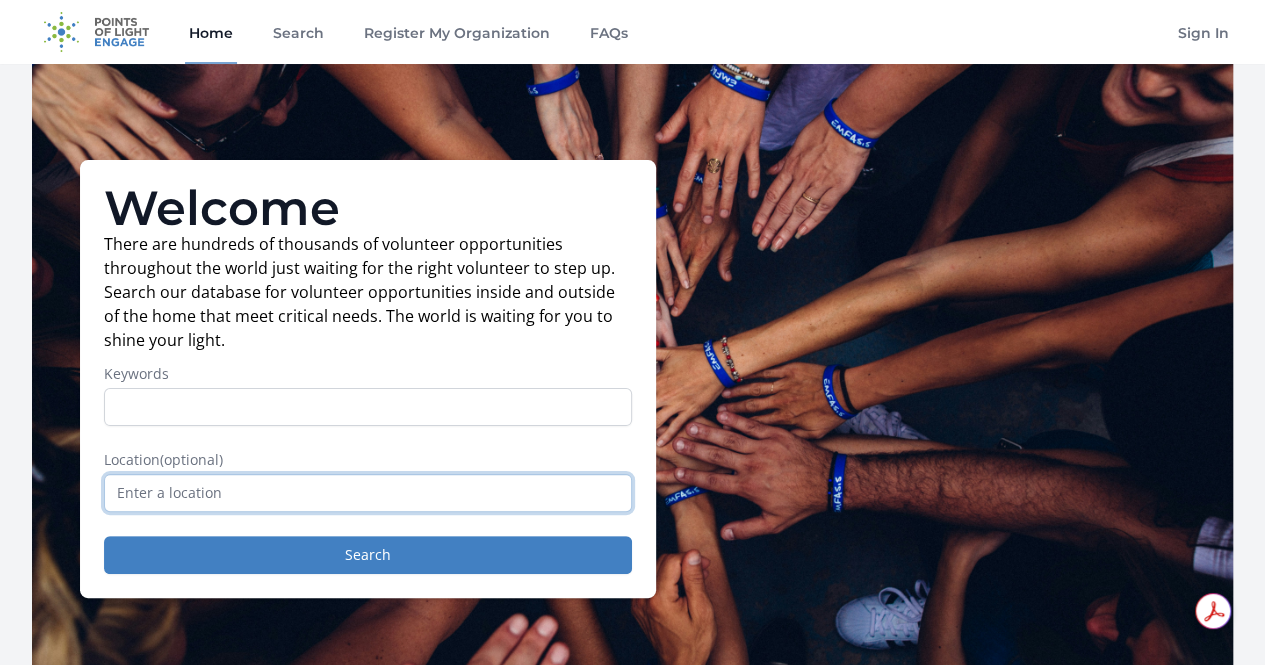 click at bounding box center (368, 493) 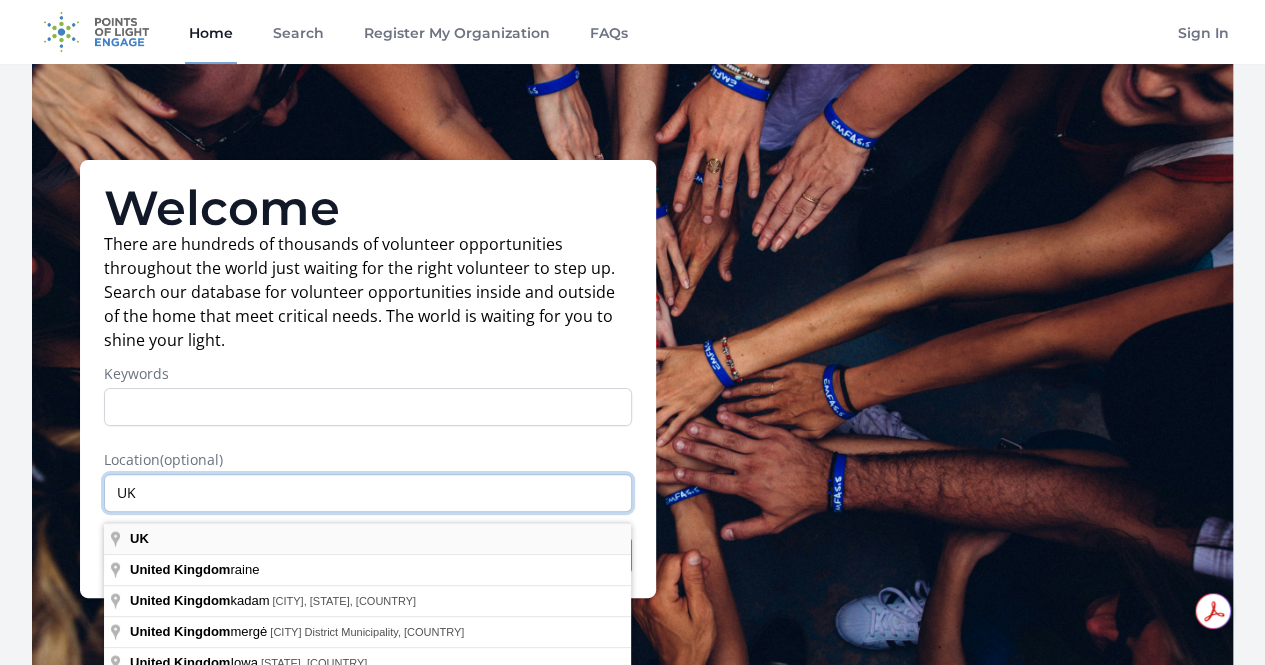 type on "UK" 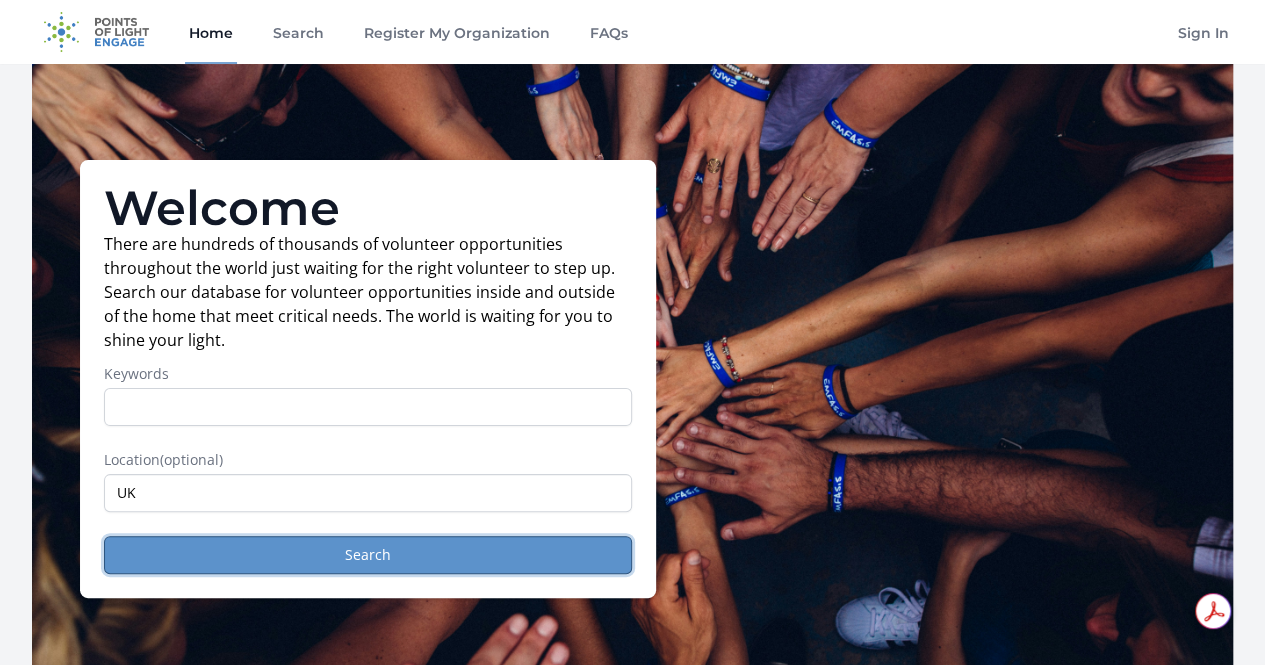 click on "Search" at bounding box center [368, 555] 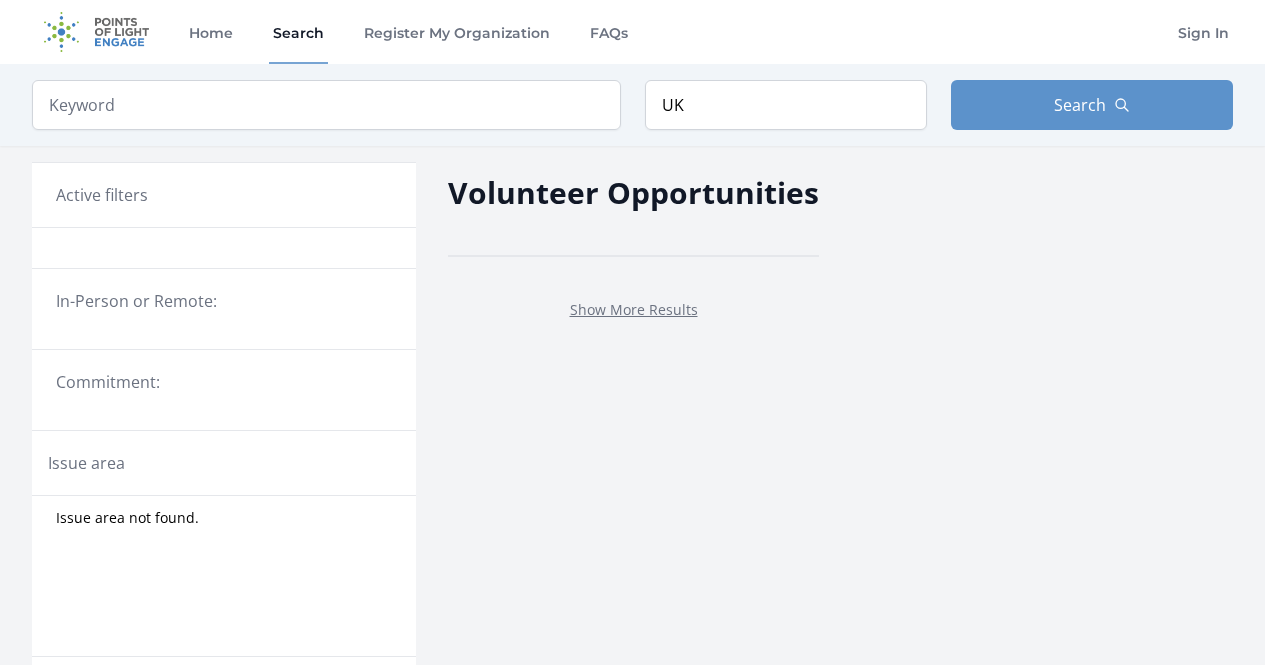 scroll, scrollTop: 0, scrollLeft: 0, axis: both 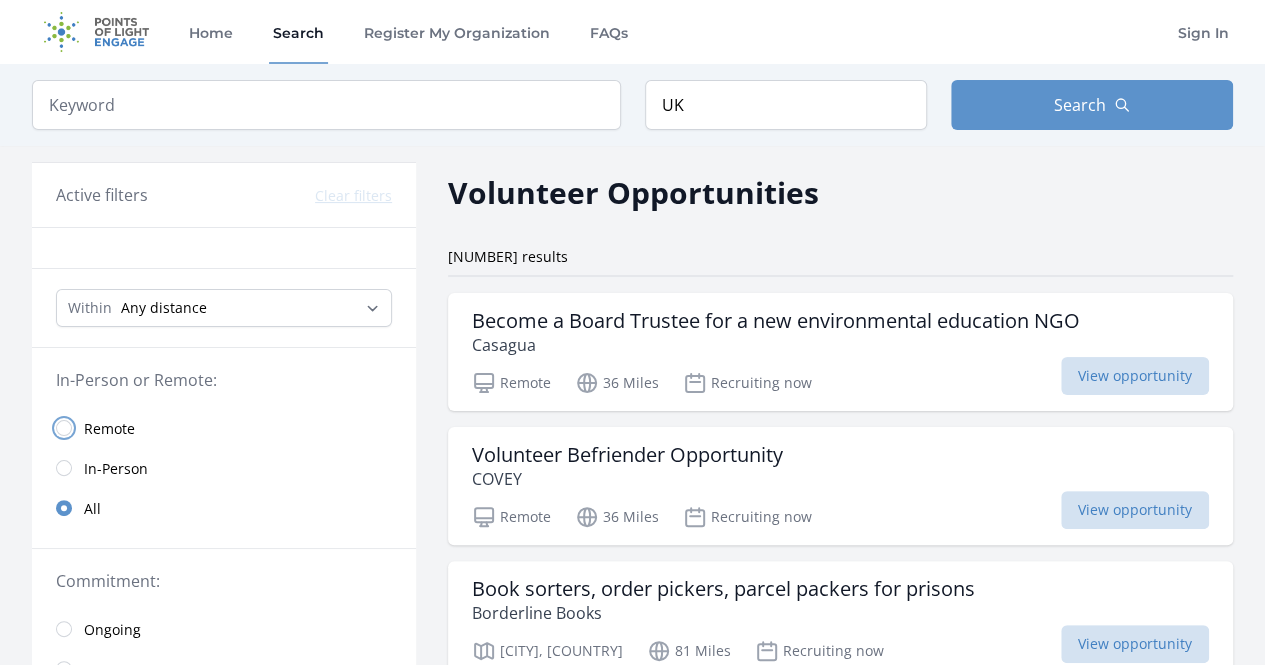 click at bounding box center (64, 428) 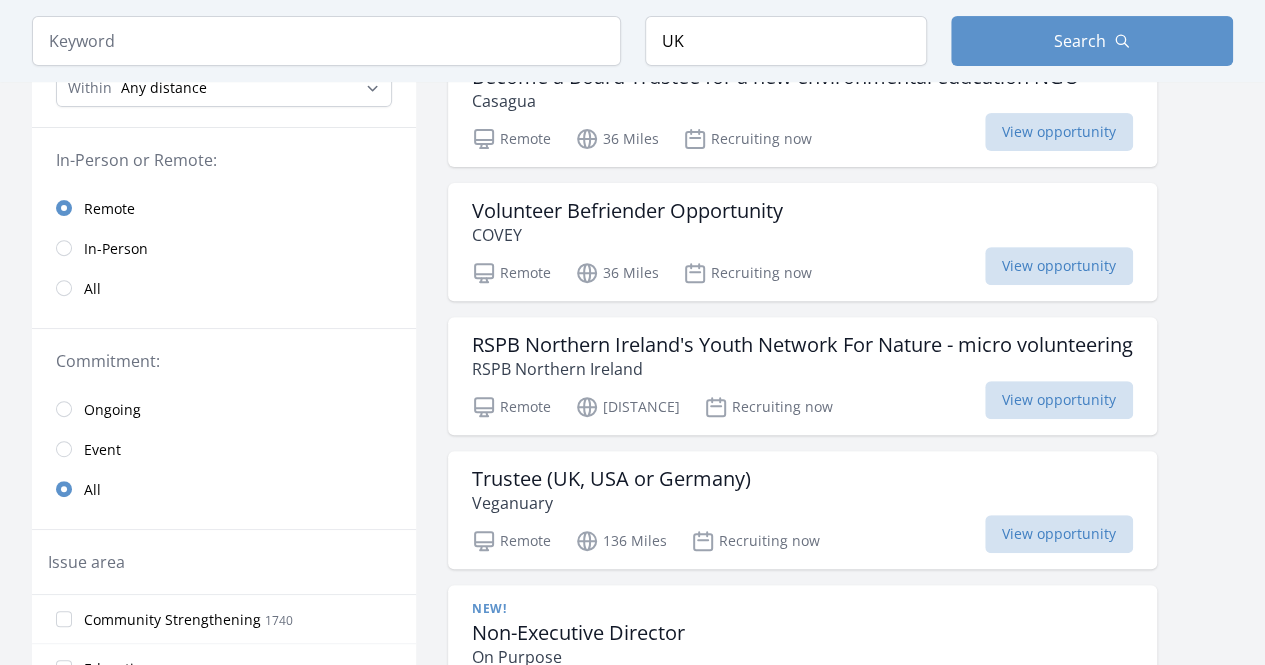 scroll, scrollTop: 320, scrollLeft: 0, axis: vertical 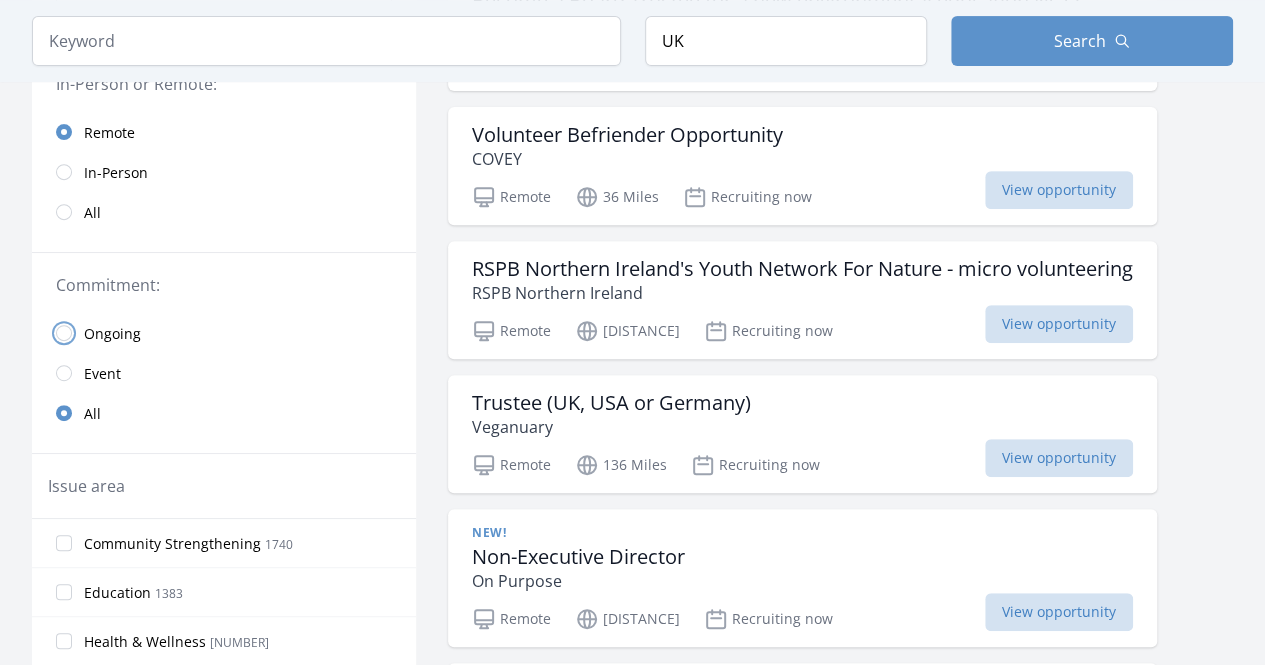 click at bounding box center [64, 333] 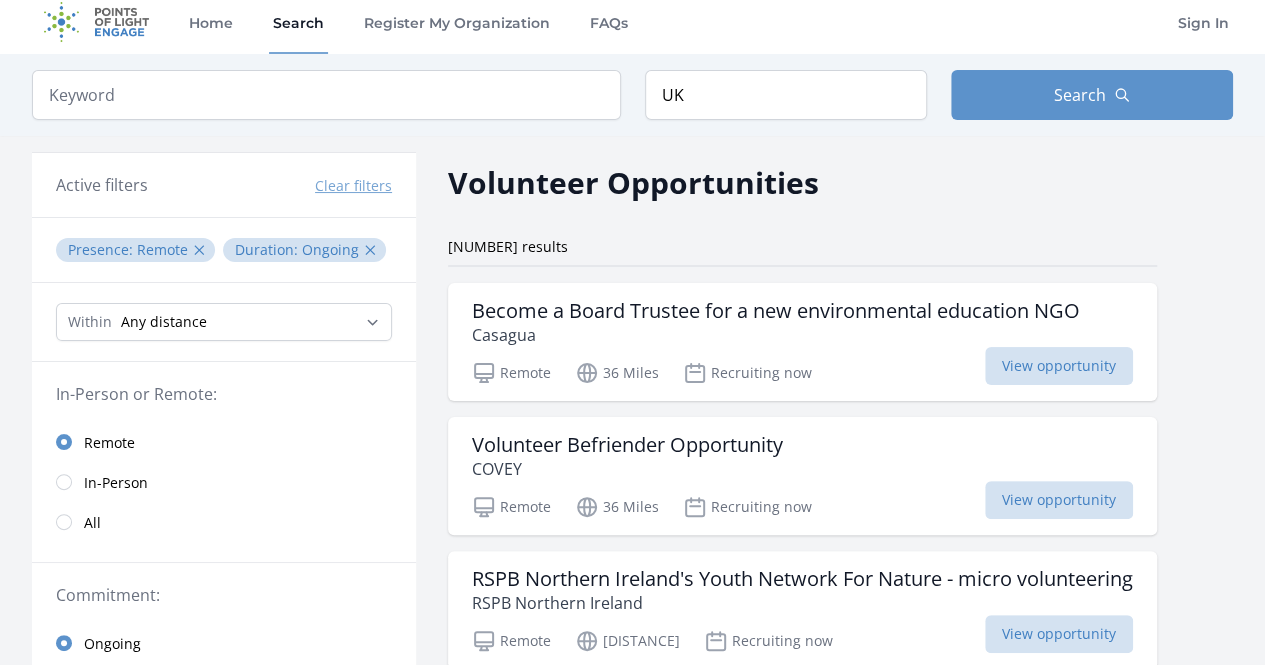 scroll, scrollTop: 0, scrollLeft: 0, axis: both 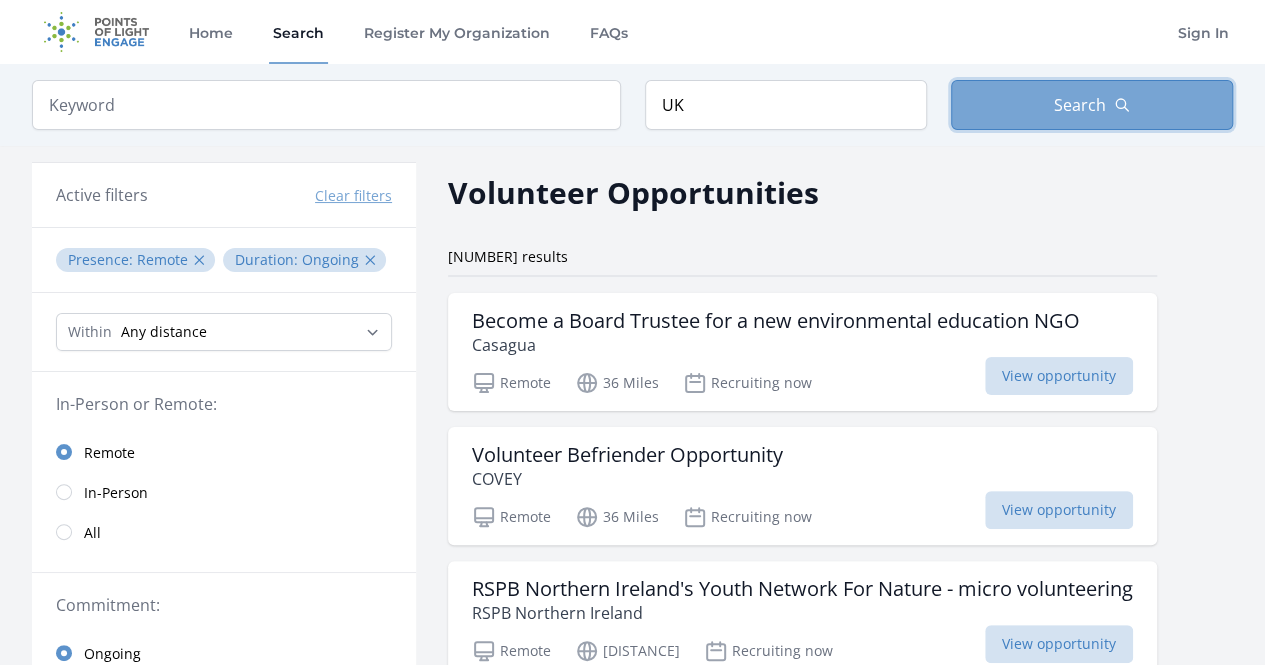 click on "Search" at bounding box center [1092, 105] 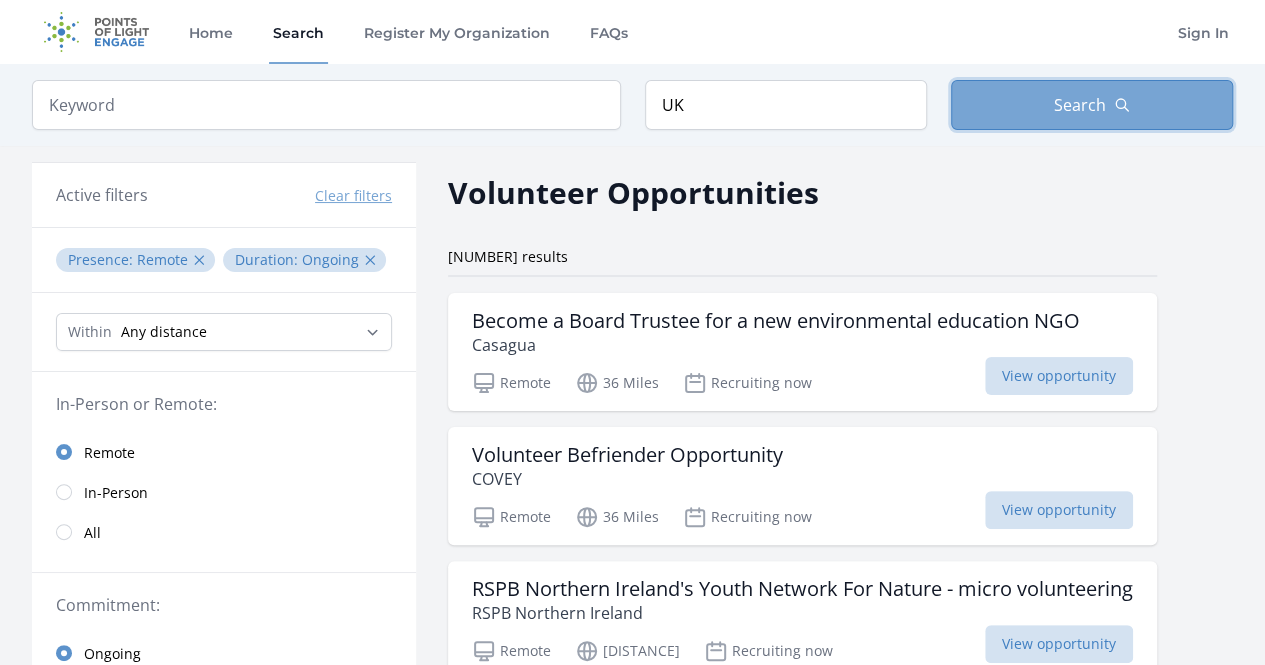 click on "Search" at bounding box center (1092, 105) 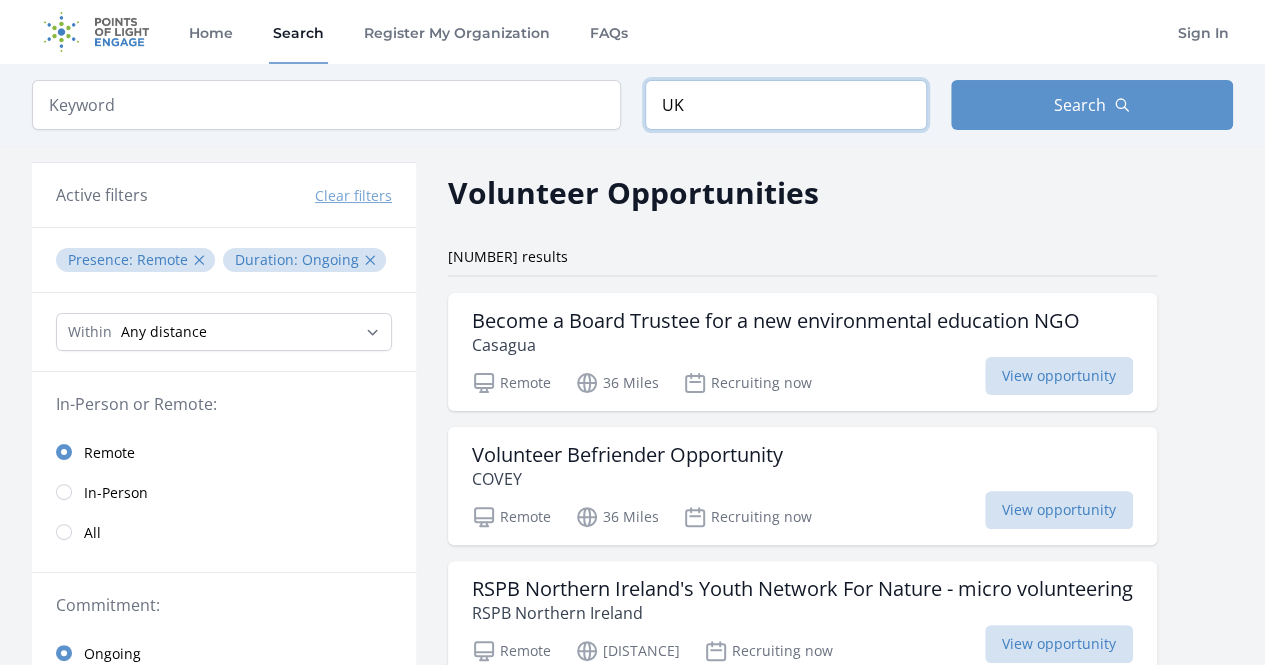 click on "UK" at bounding box center [786, 105] 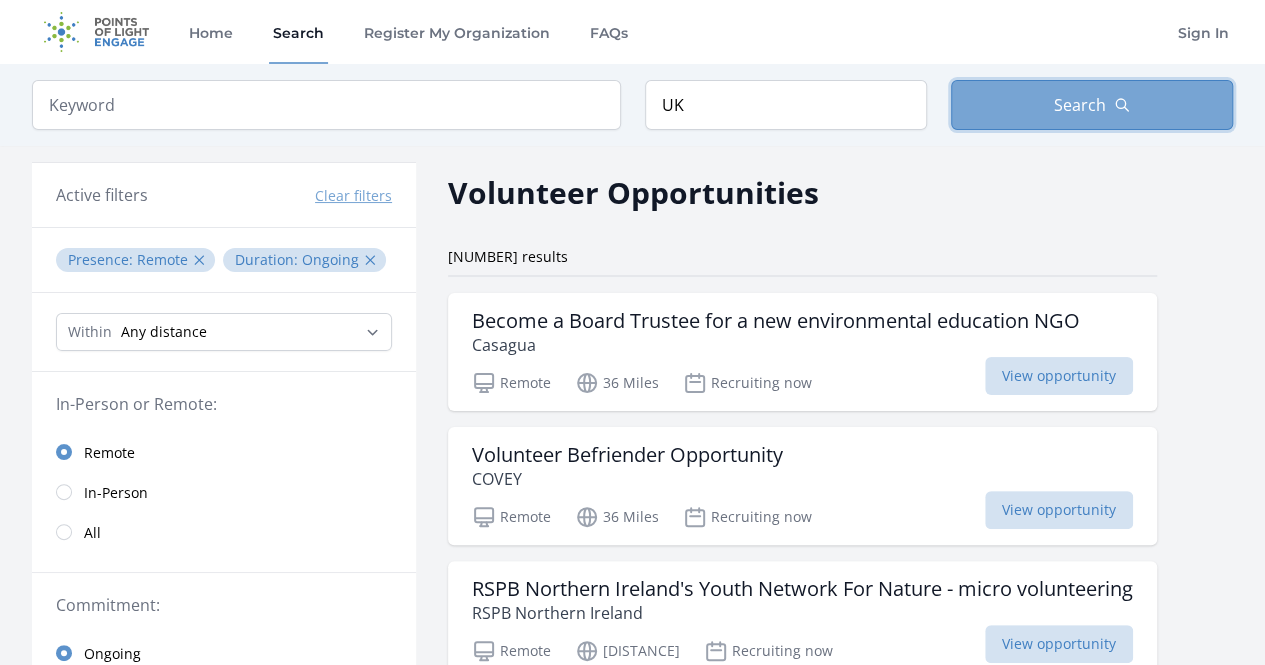 click on "Search" at bounding box center [1092, 105] 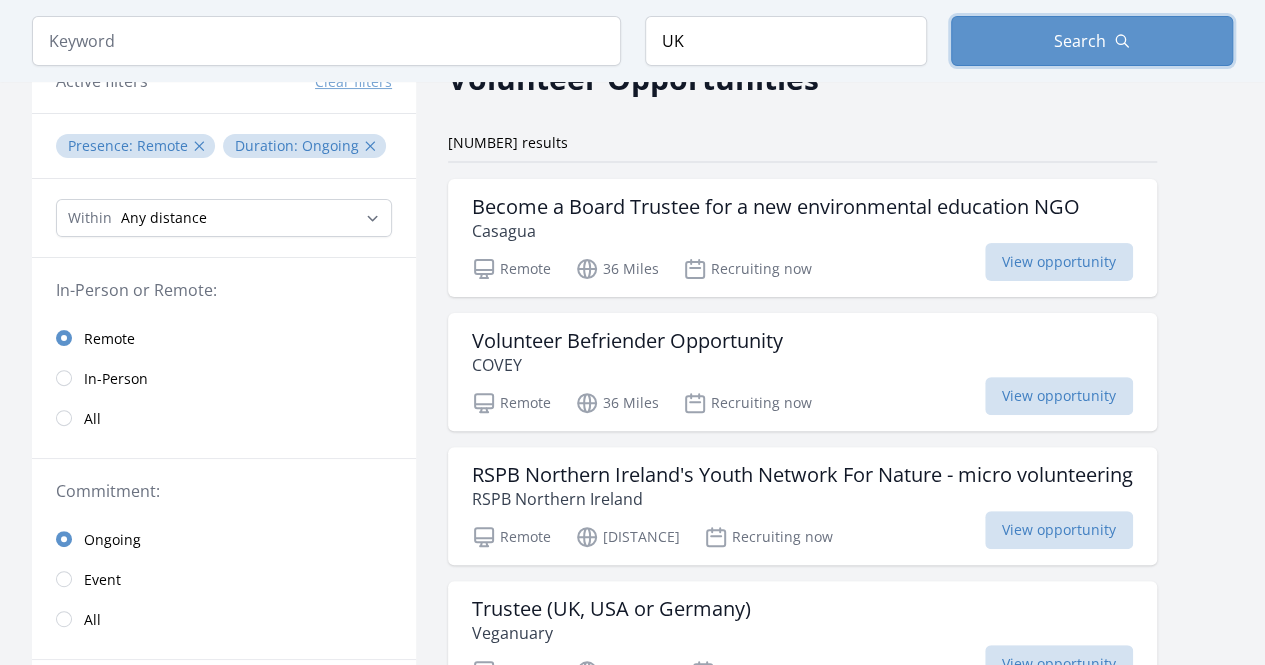 scroll, scrollTop: 0, scrollLeft: 0, axis: both 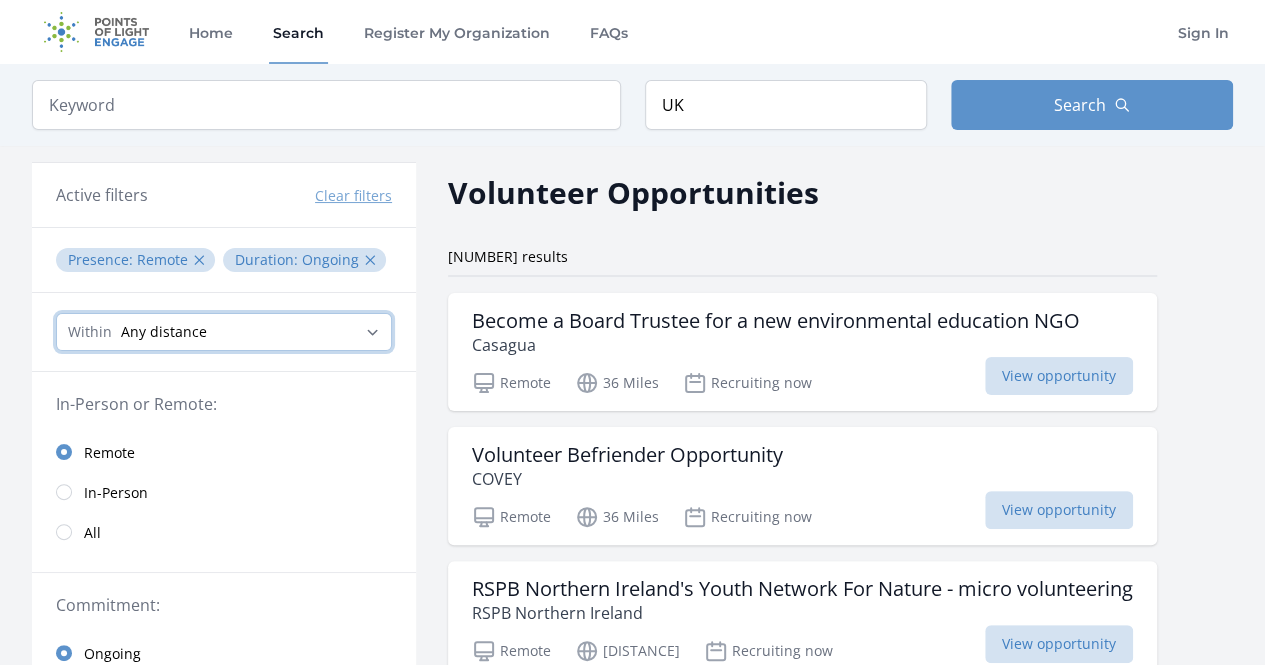 click on "Any distance , 5 Miles , 20 Miles , 50 Miles , 100 Miles" at bounding box center (224, 332) 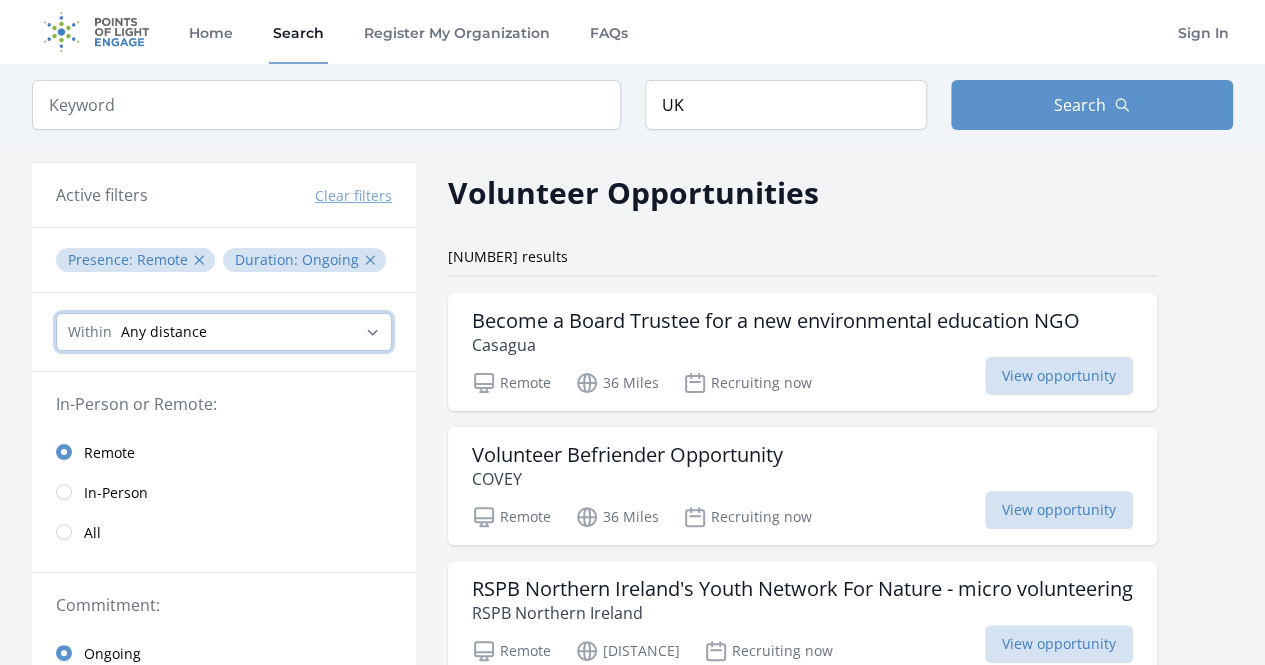 click on "Any distance , 5 Miles , 20 Miles , 50 Miles , 100 Miles" at bounding box center (224, 332) 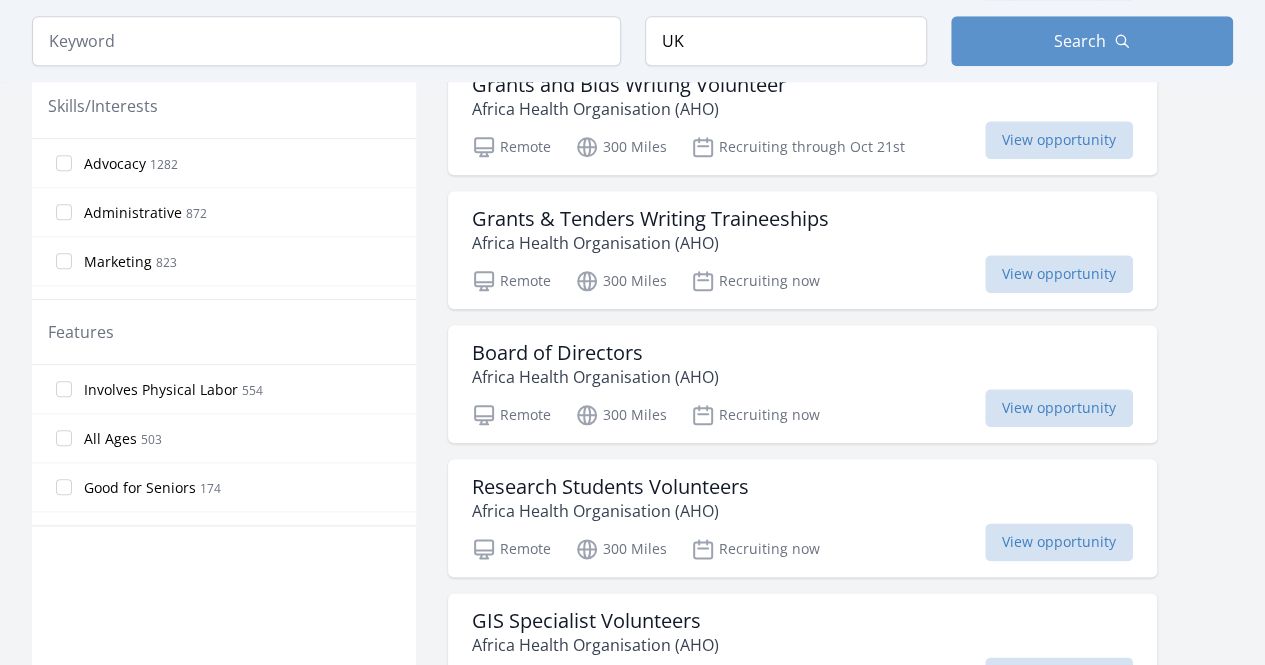 scroll, scrollTop: 951, scrollLeft: 0, axis: vertical 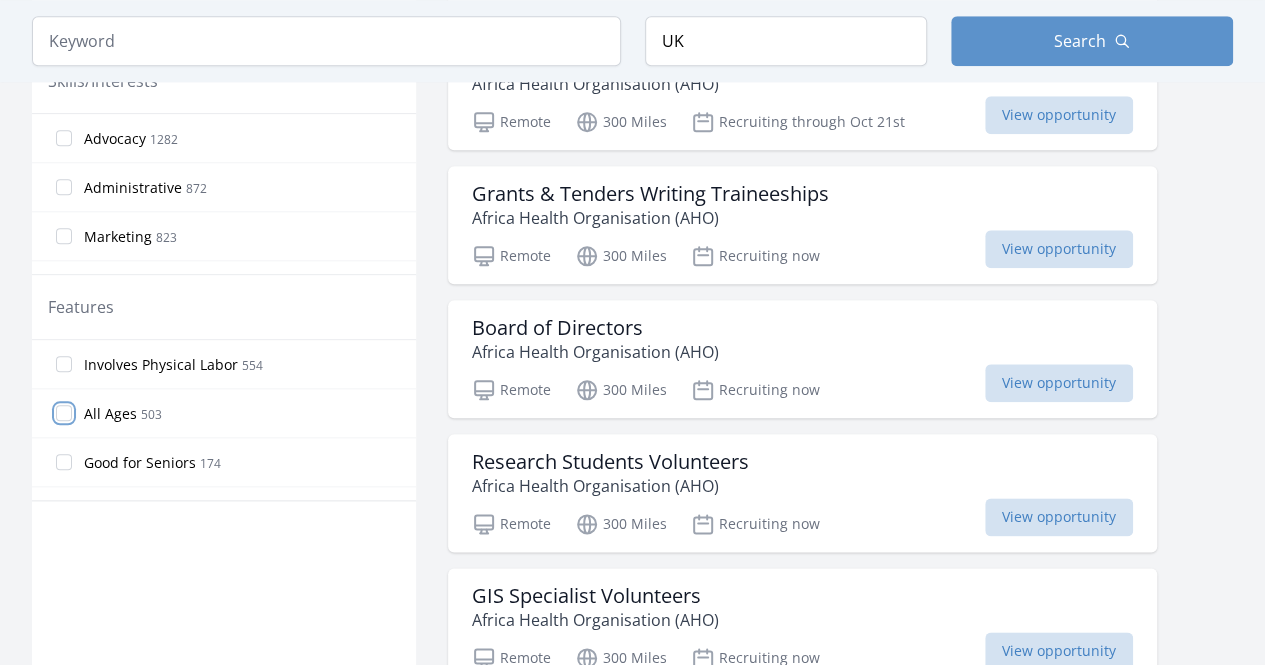 click on "All Ages [NUMBER]" at bounding box center (64, 413) 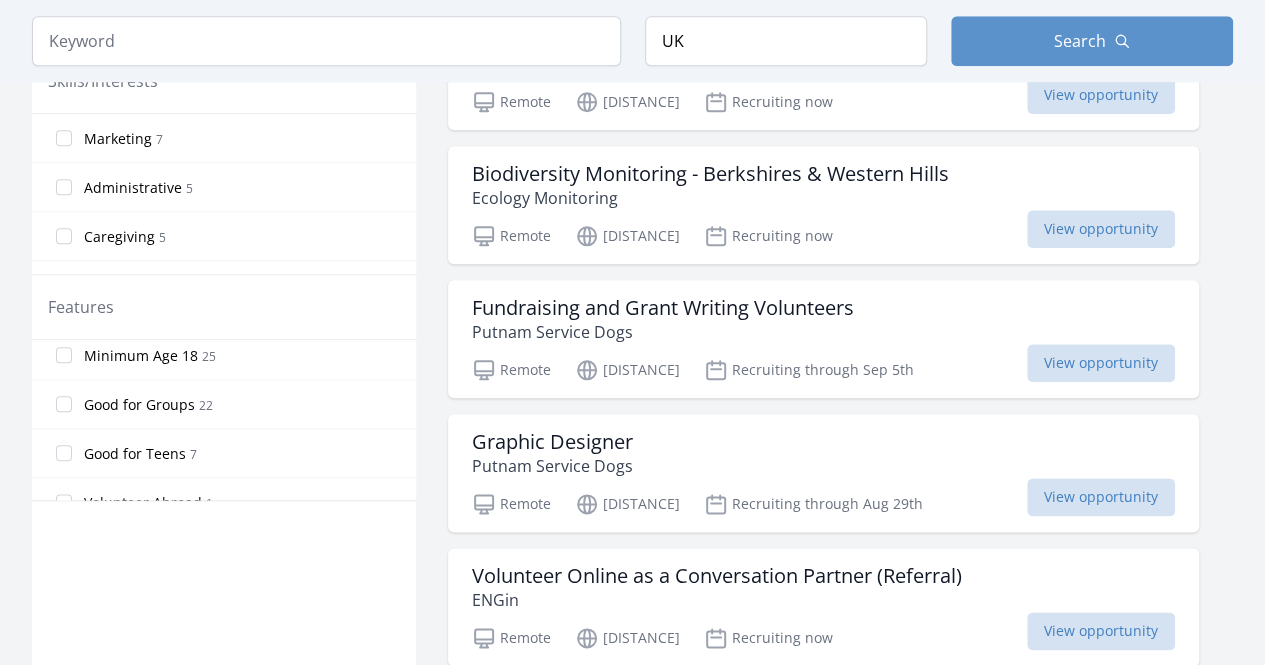 scroll, scrollTop: 472, scrollLeft: 0, axis: vertical 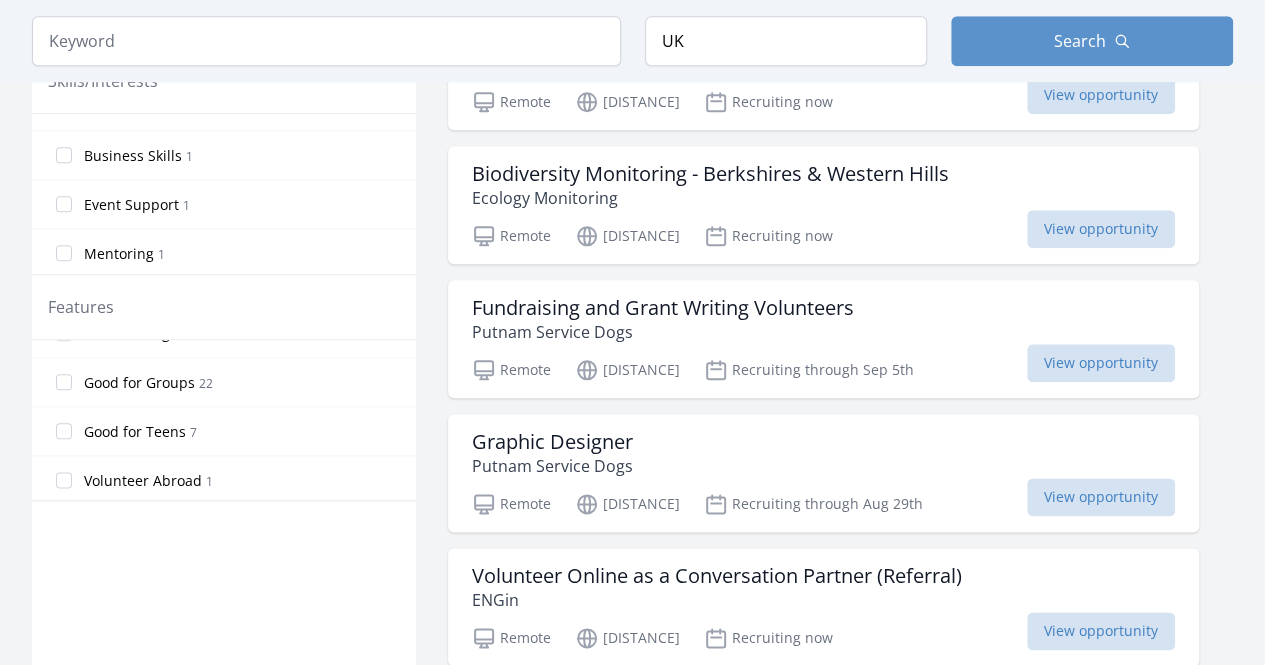 click on "Active filters
Clear filters
Presence : Remote ✕ Duration : Ongoing ✕
Within Any distance , 5 Miles , 20 Miles , 50 Miles , 100 Miles
In-Person or Remote:   Remote   In-Person   All
Commitment:   Ongoing   Event   All
Issue area   Health & Wellness   79   Education   60   Hunger   60   Community Strengthening   56   Disaster Response & Recovery   29   Environment   29   Children & Youth   28   Animals   26   Family Services   21   Seniors   15   Arts & Culture   12   Adult Education   7   Technology   6   Veterans & Military Families   6   Disabilities   5     5     4     3" at bounding box center (632, 656) 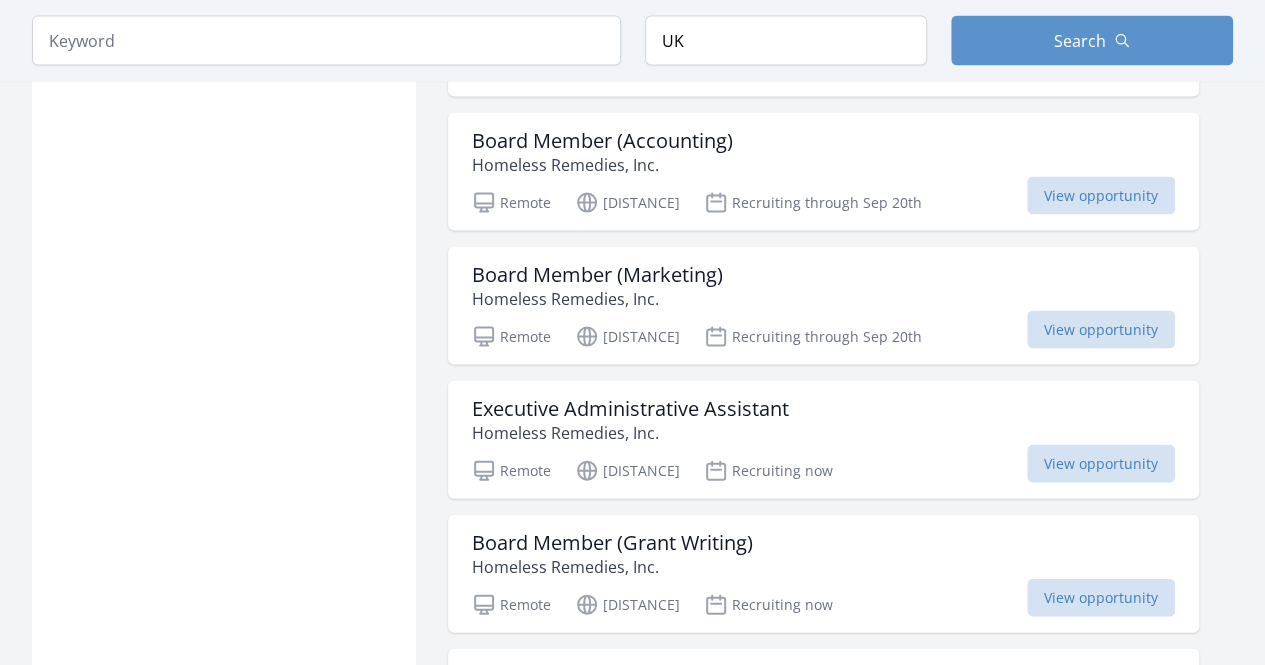 scroll, scrollTop: 2734, scrollLeft: 0, axis: vertical 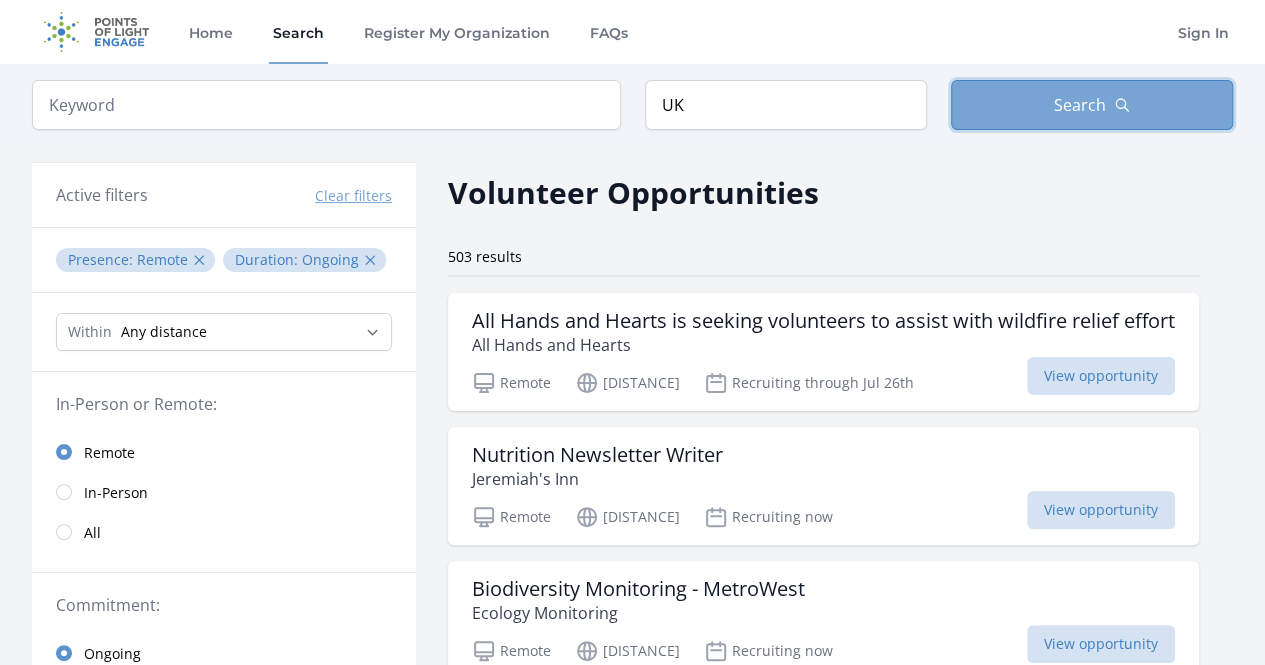 click on "Search" at bounding box center (1080, 105) 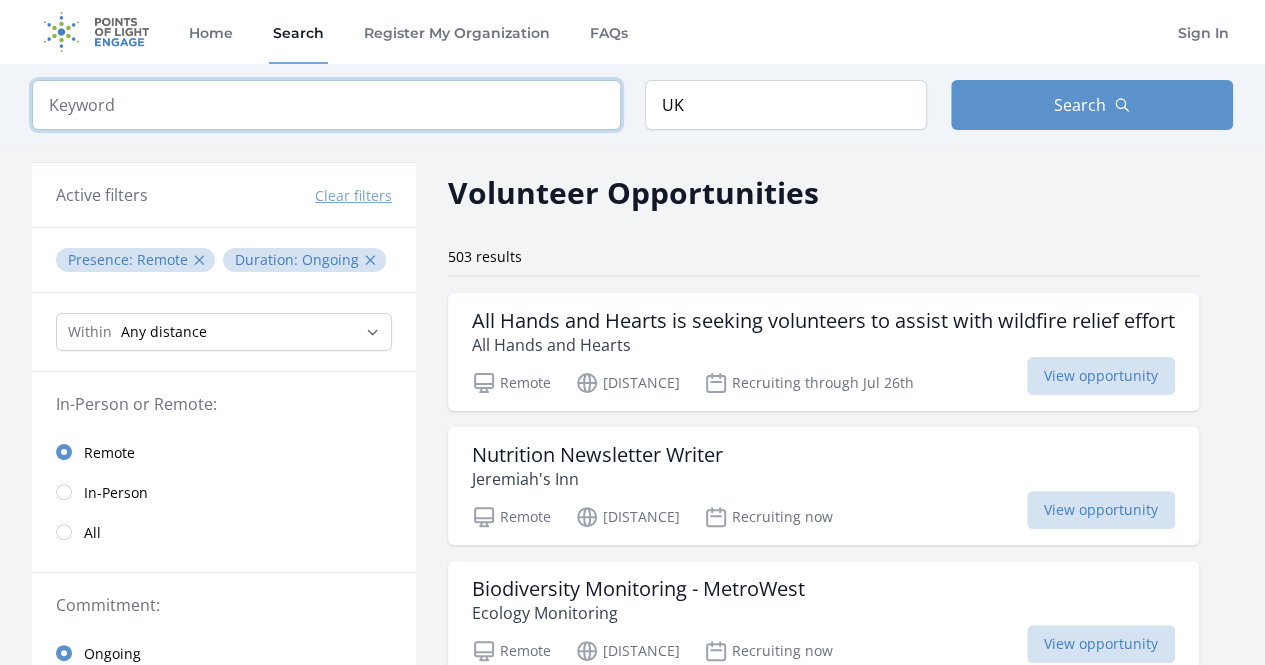 click at bounding box center (326, 105) 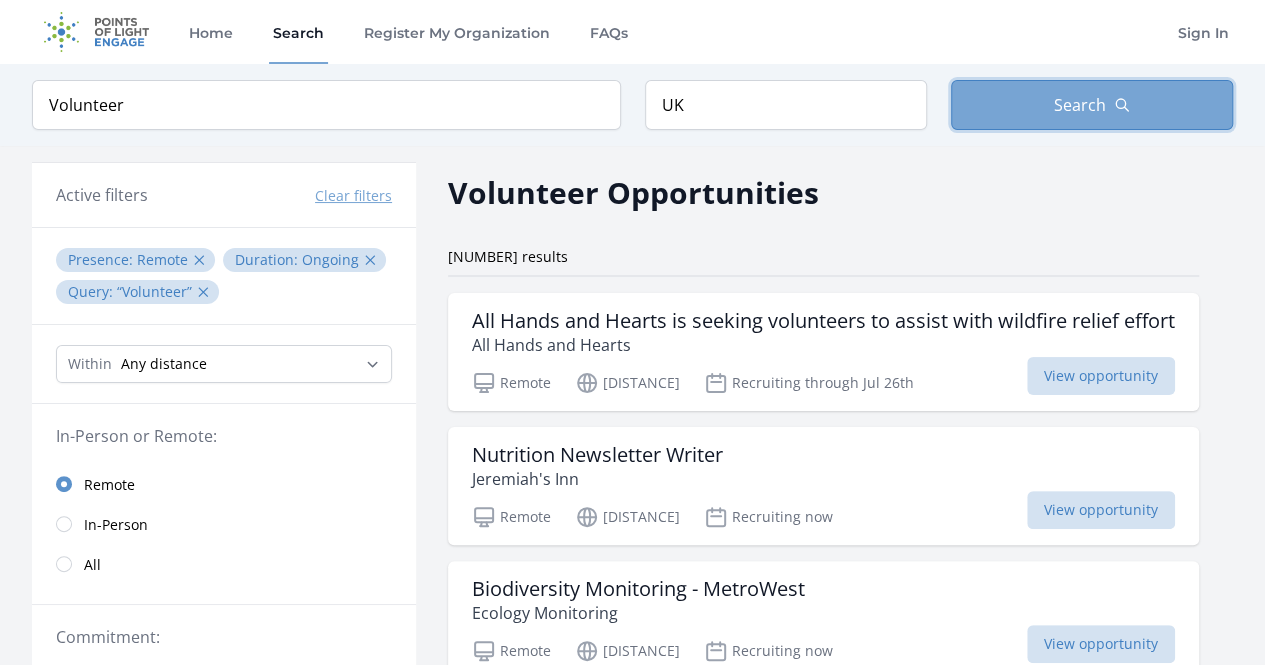 click on "Search" at bounding box center (1092, 105) 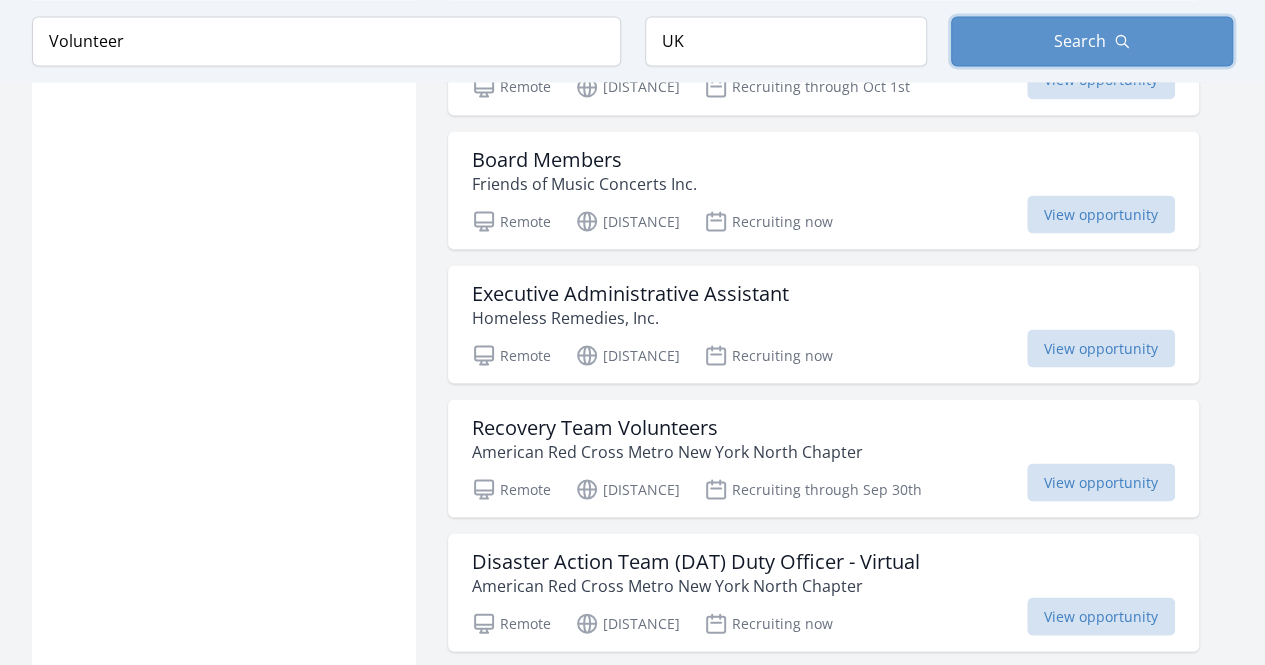 scroll, scrollTop: 1778, scrollLeft: 0, axis: vertical 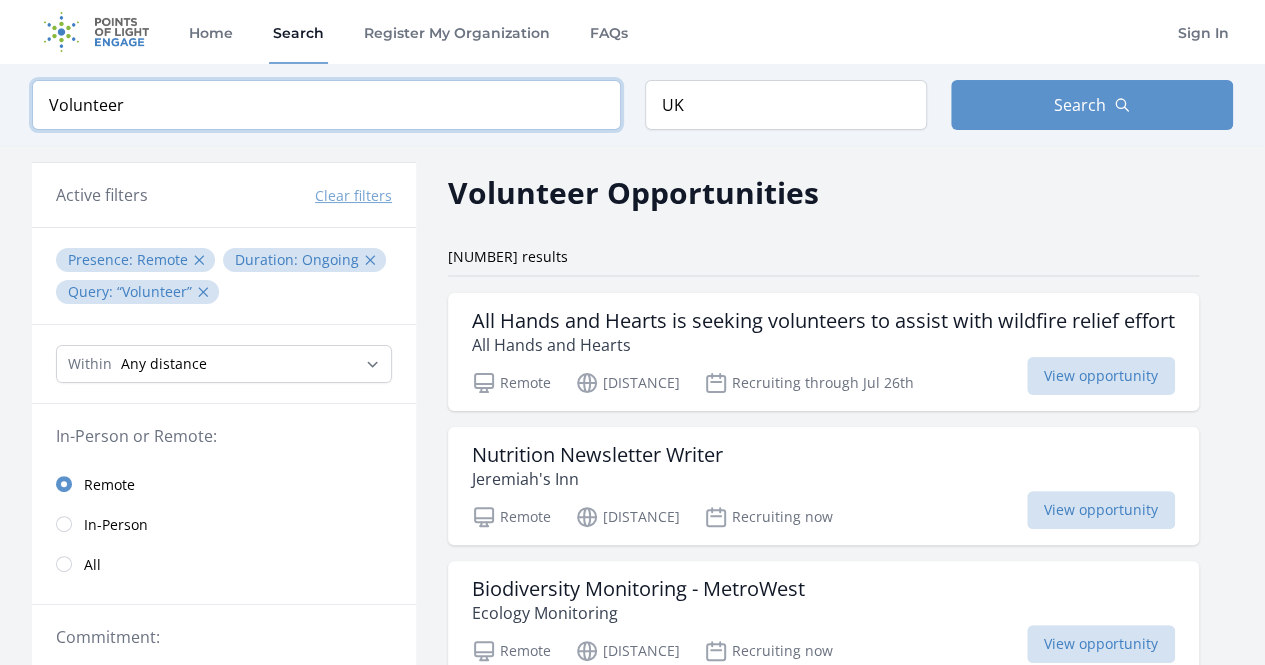 drag, startPoint x: 159, startPoint y: 97, endPoint x: 0, endPoint y: 95, distance: 159.01257 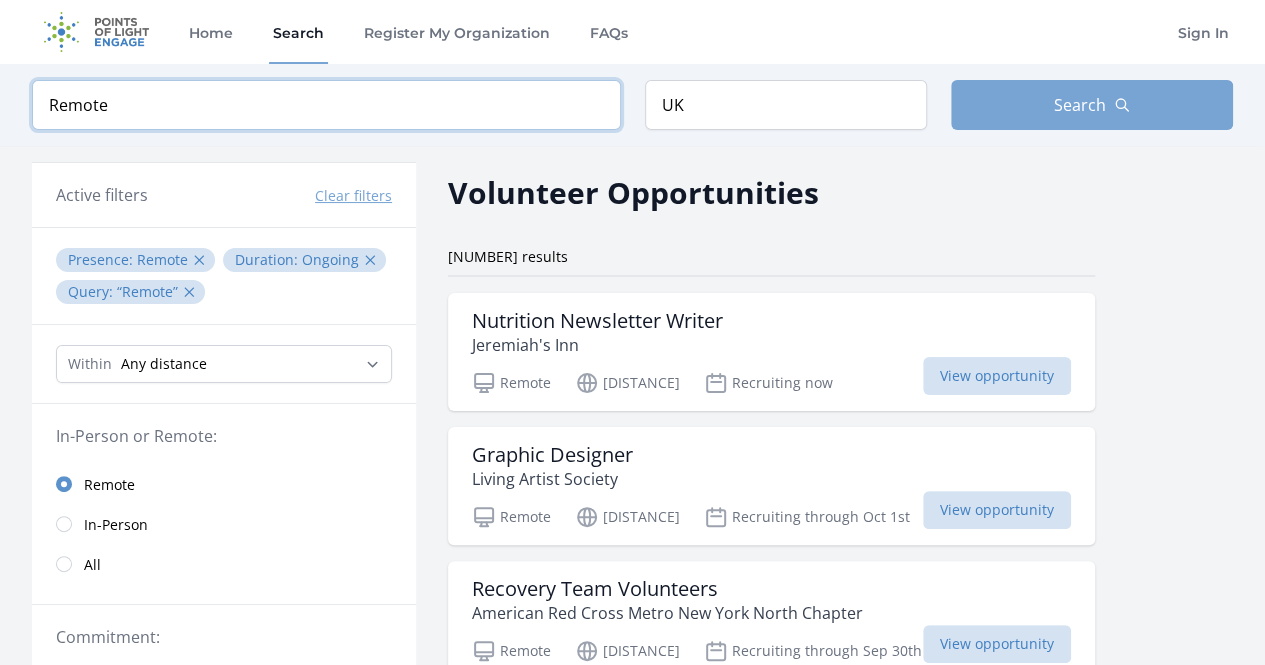 type on "Remote" 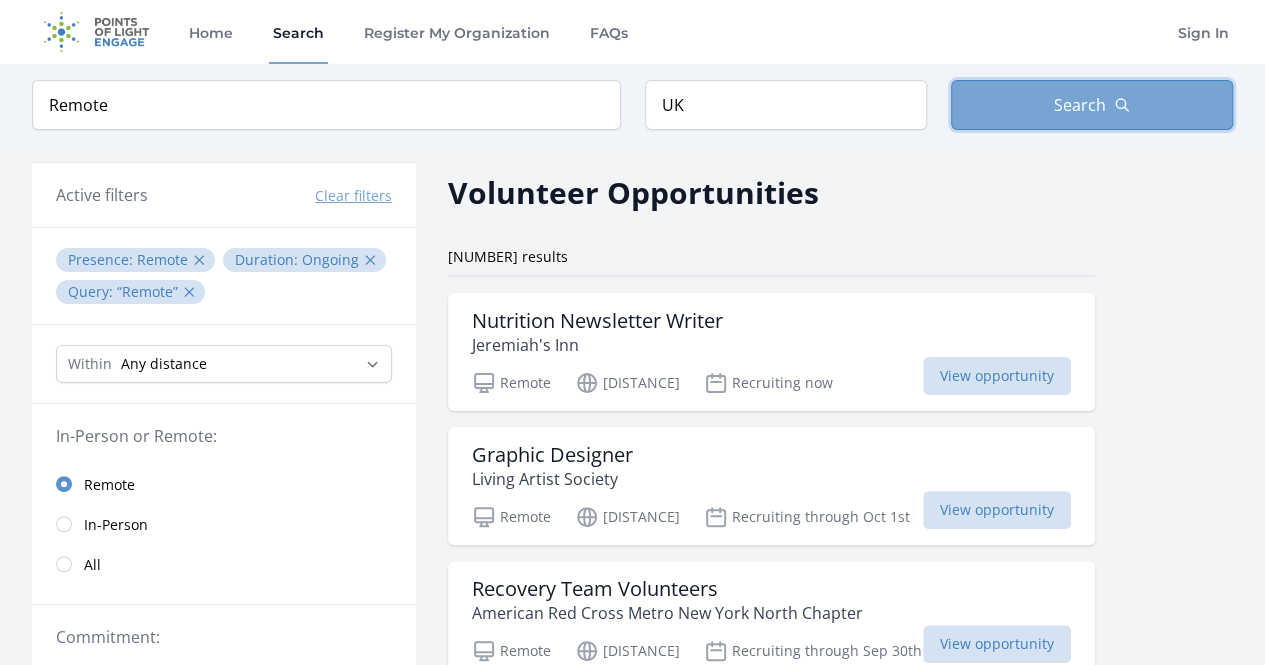 click on "Search" at bounding box center [1092, 105] 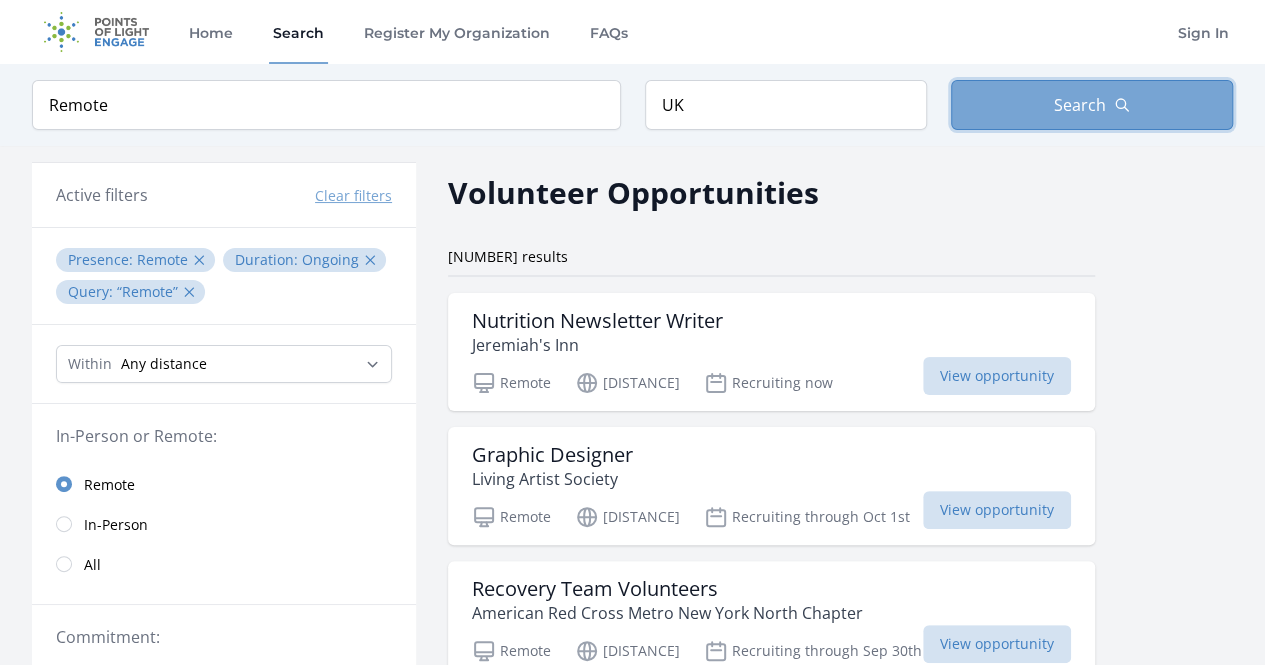 click on "Search" at bounding box center (1080, 105) 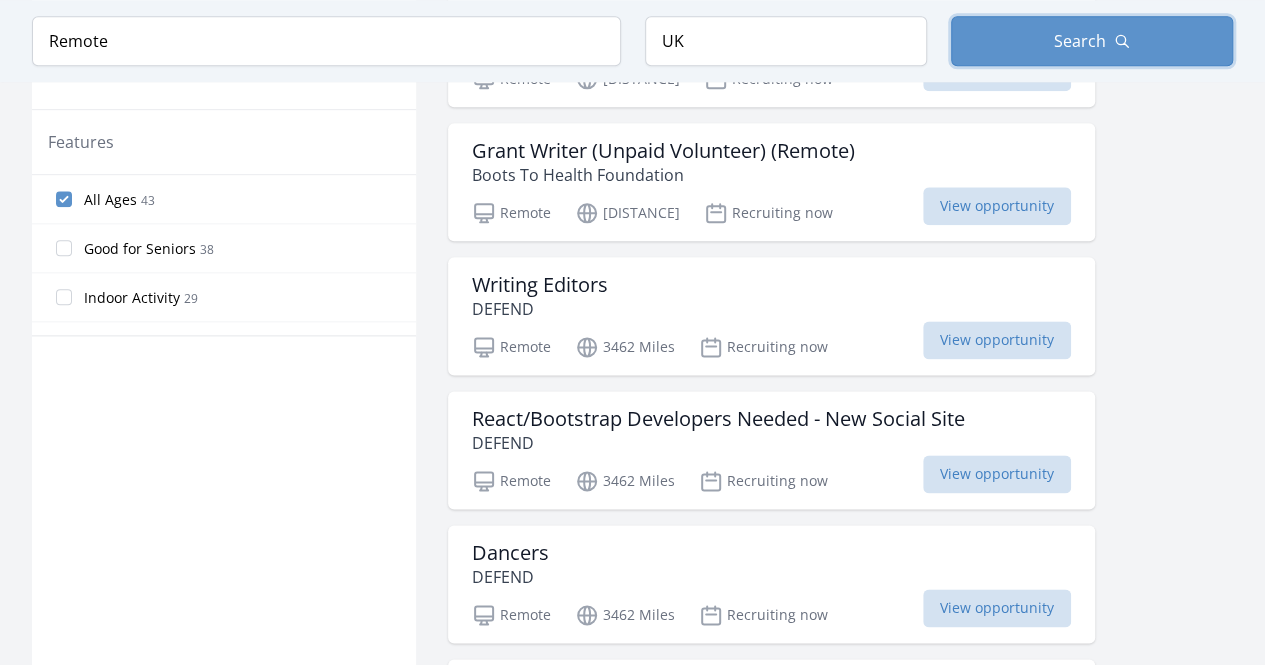 scroll, scrollTop: 1126, scrollLeft: 0, axis: vertical 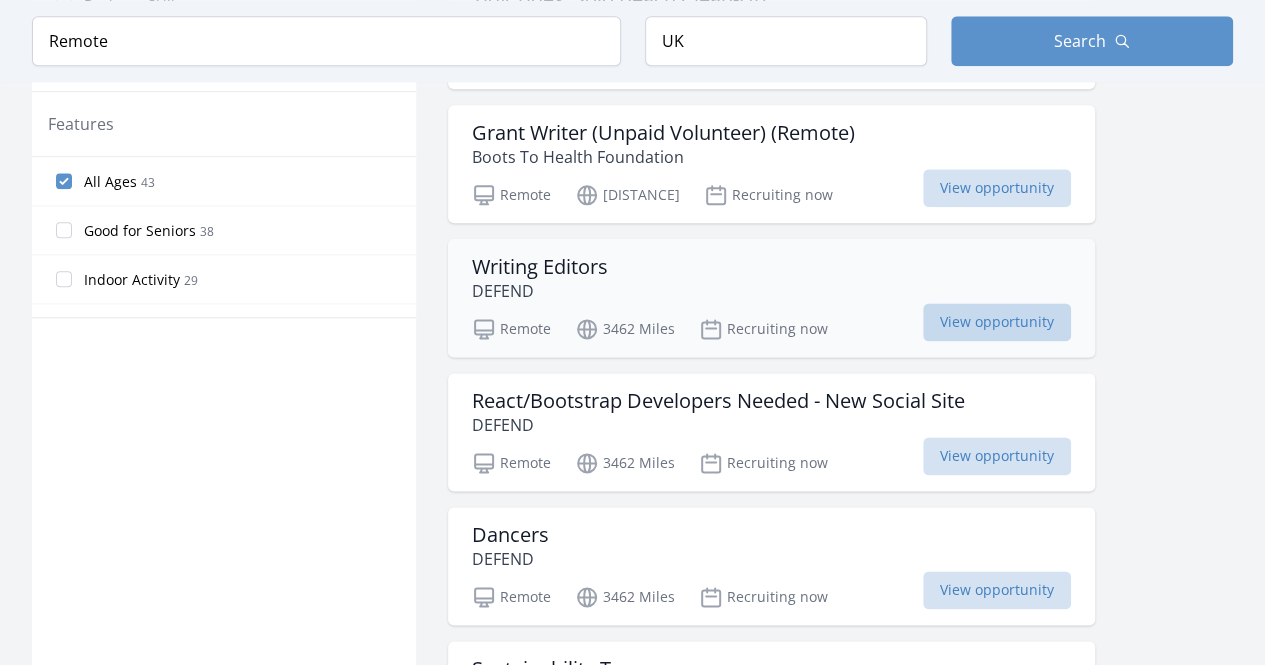 click on "View opportunity" at bounding box center (997, 322) 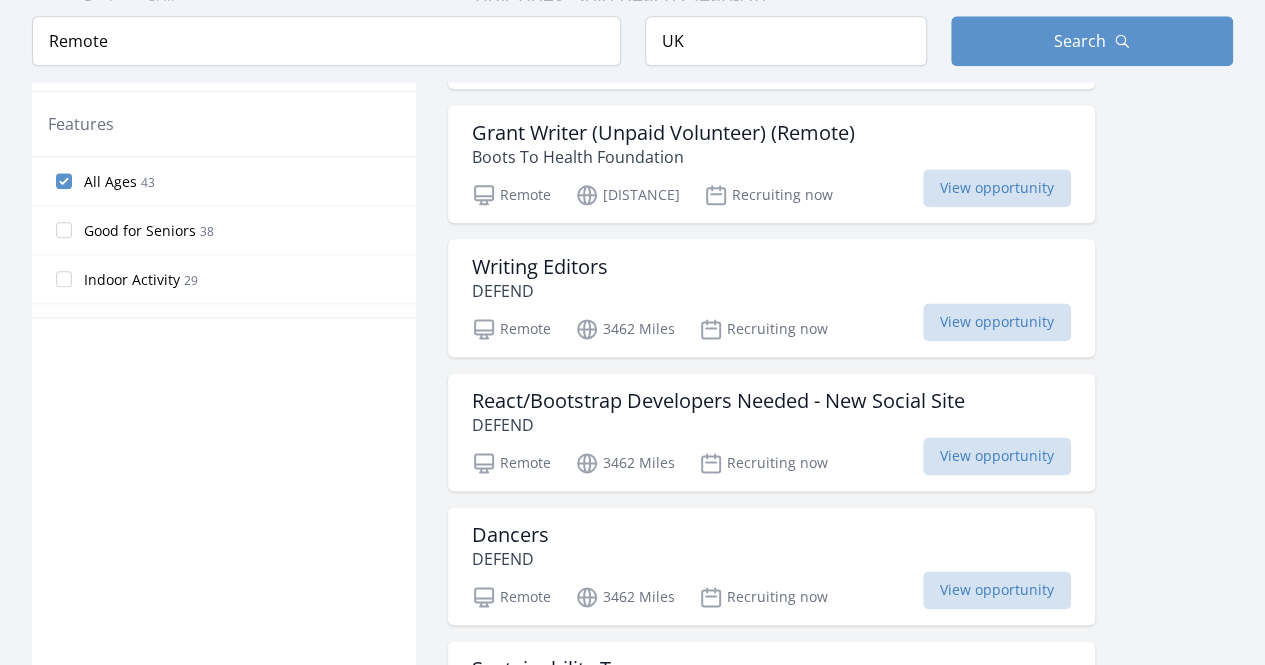 drag, startPoint x: 1263, startPoint y: 266, endPoint x: 1278, endPoint y: 310, distance: 46.486557 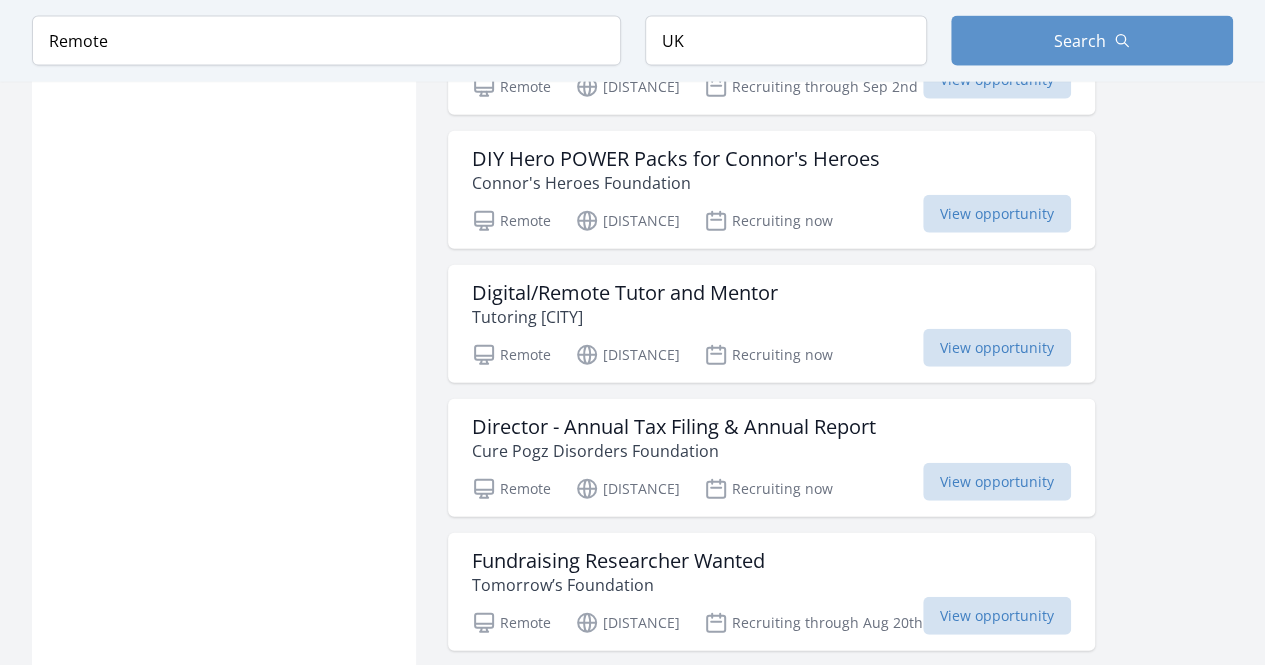 scroll, scrollTop: 2316, scrollLeft: 0, axis: vertical 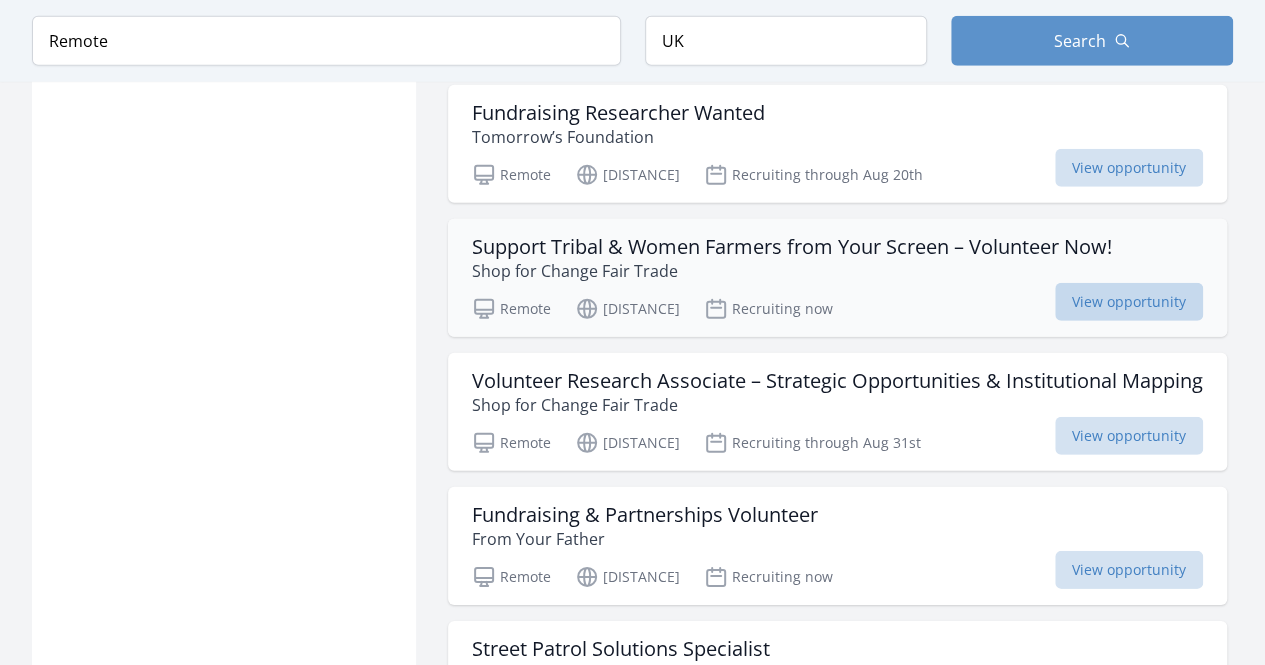 click on "View opportunity" at bounding box center (1129, 302) 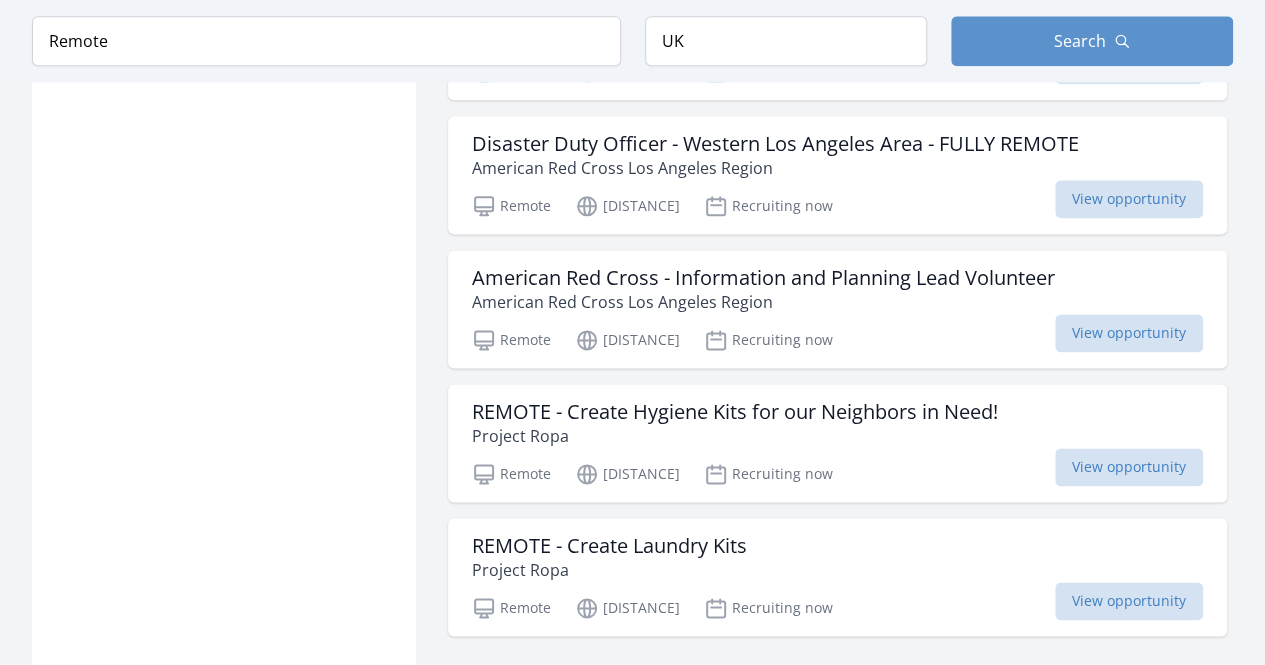 scroll, scrollTop: 5040, scrollLeft: 0, axis: vertical 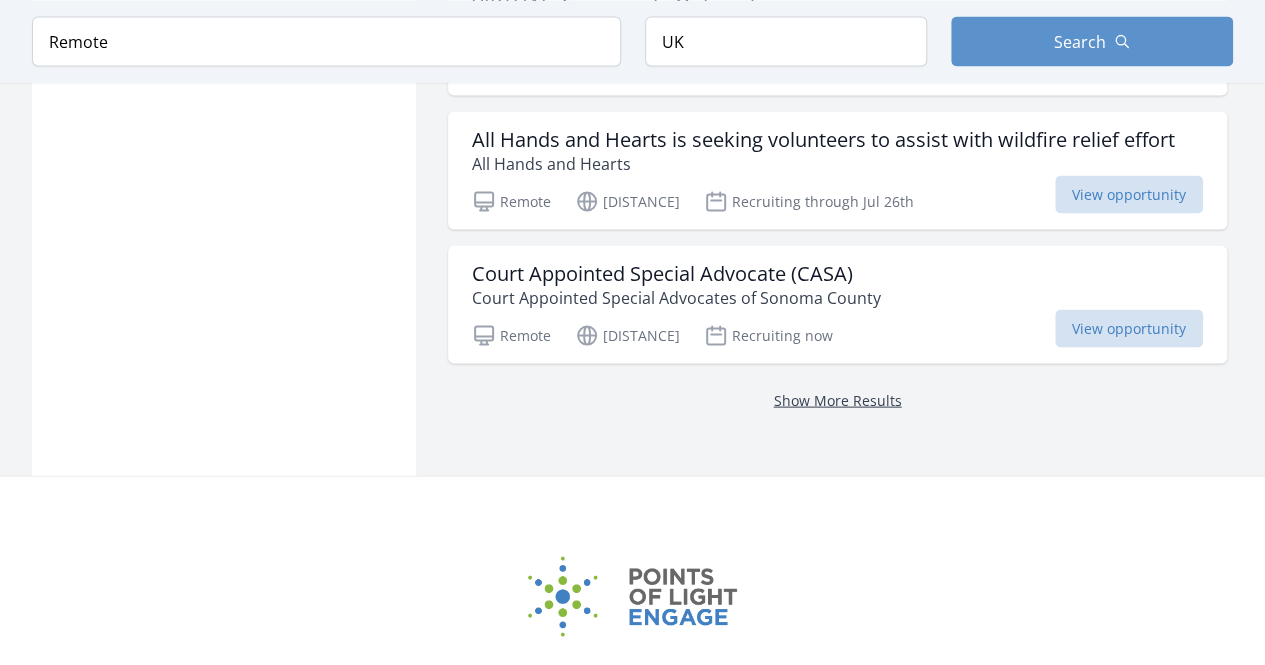 click on "Show More Results" at bounding box center [838, 399] 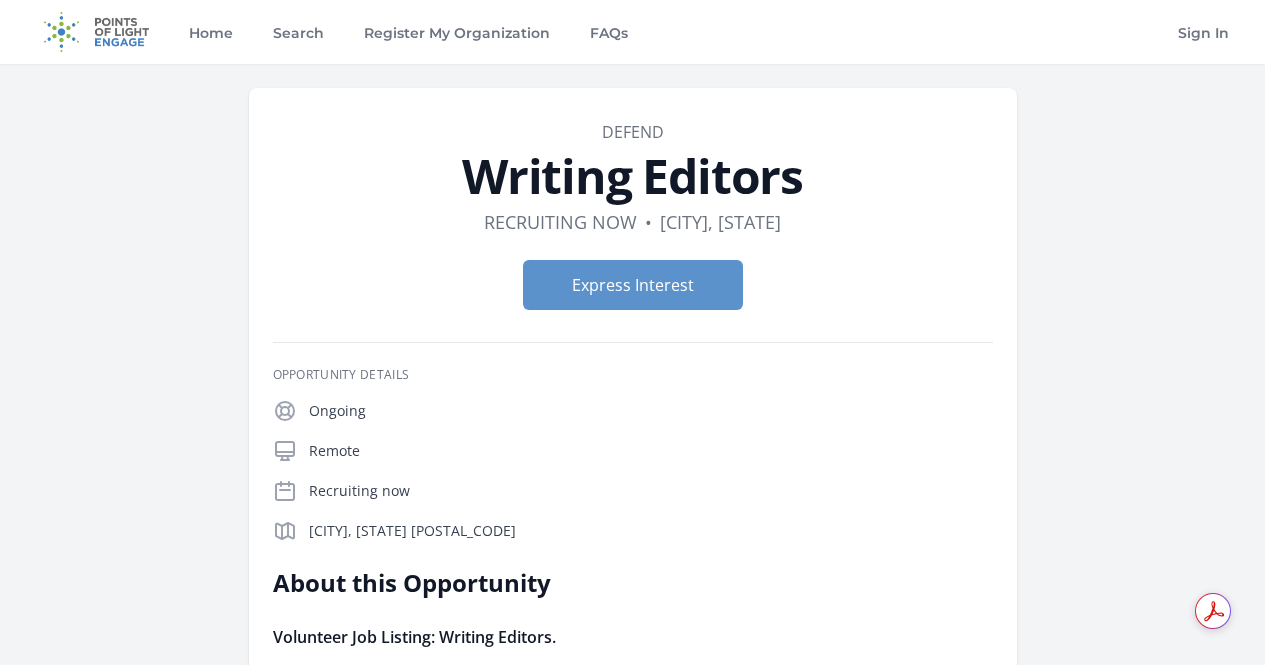 scroll, scrollTop: 0, scrollLeft: 0, axis: both 